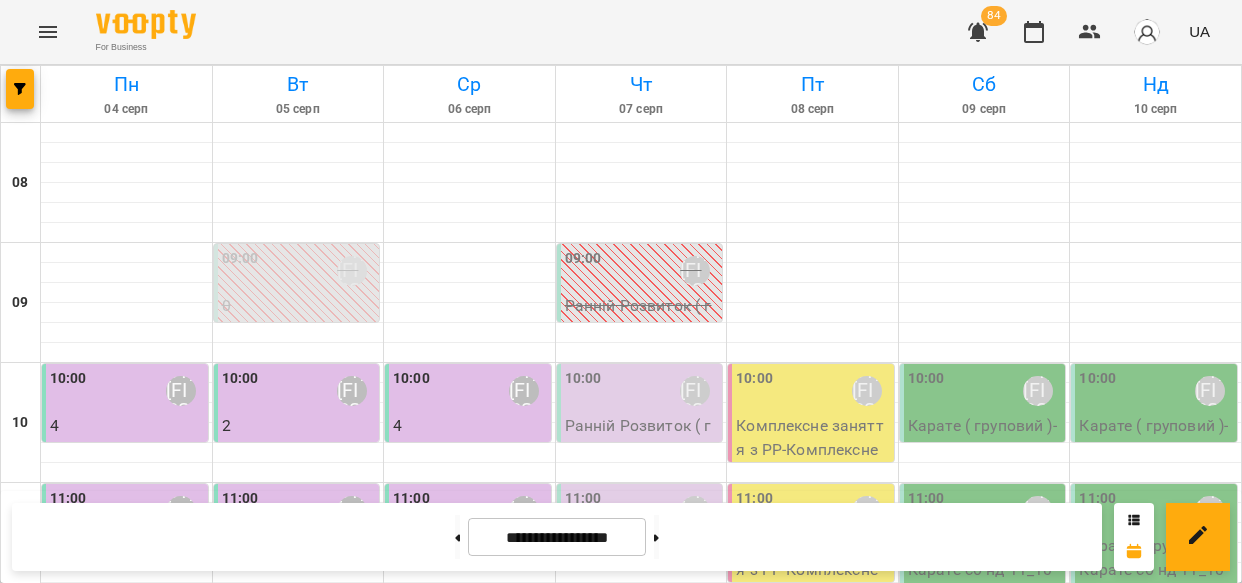 scroll, scrollTop: 0, scrollLeft: 0, axis: both 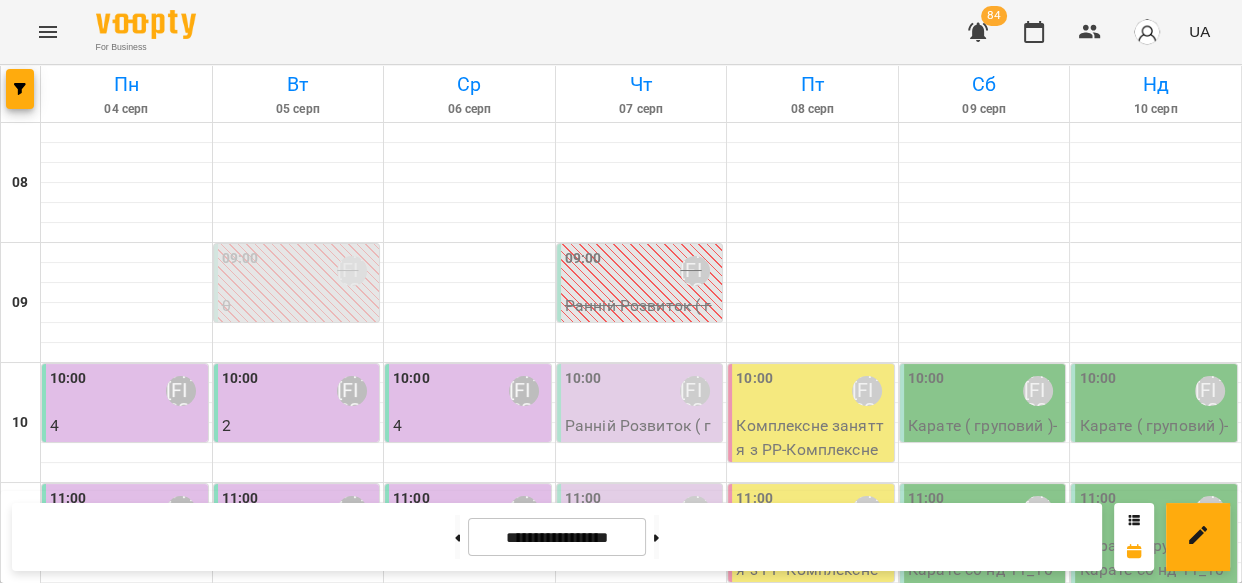 click on "[TIME] [LAST] [FIRST]" at bounding box center [642, 391] 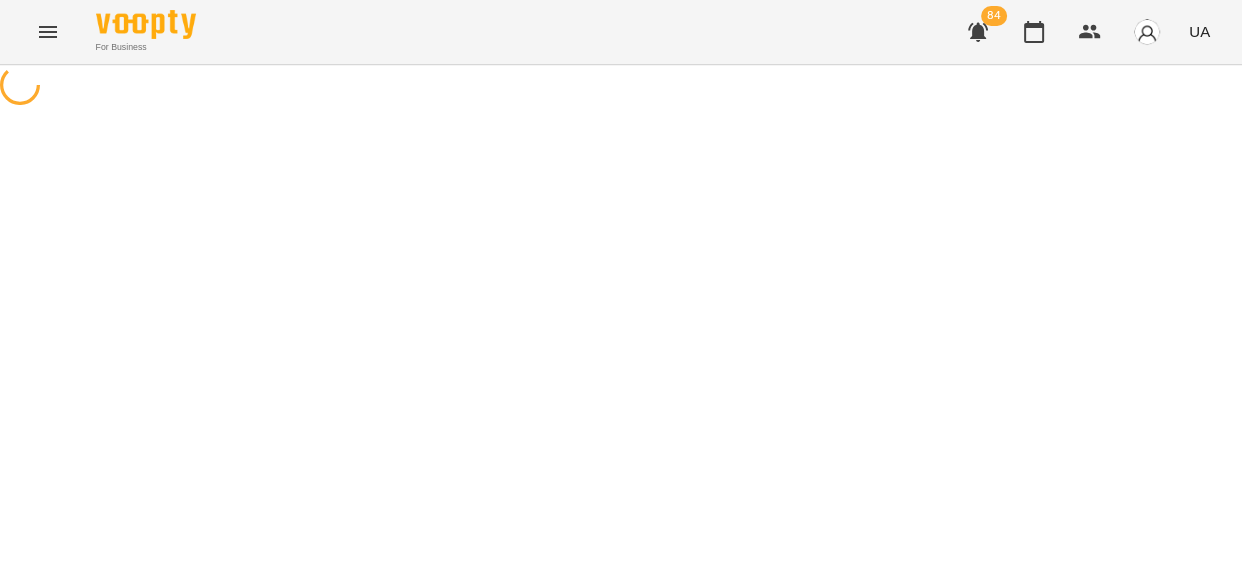 select on "*" 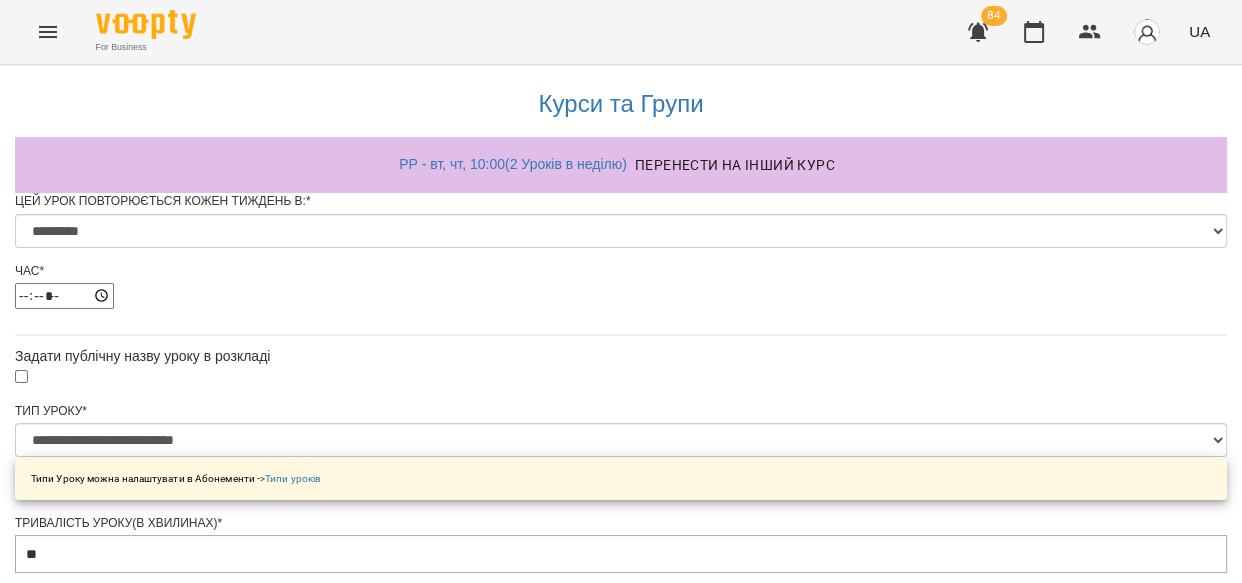 scroll, scrollTop: 1069, scrollLeft: 0, axis: vertical 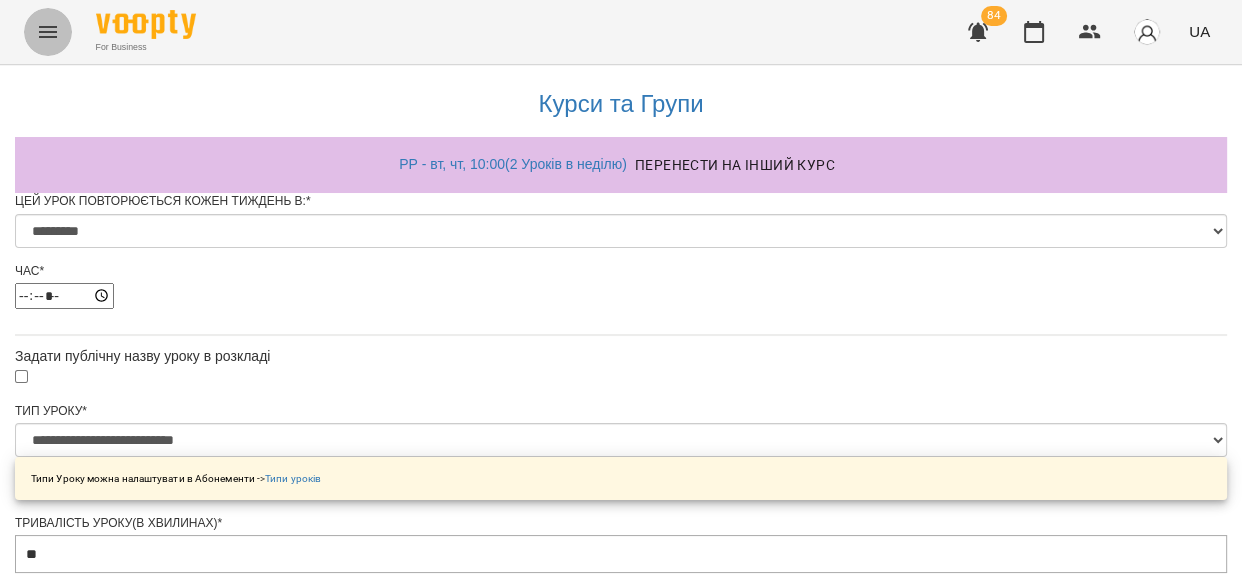 click 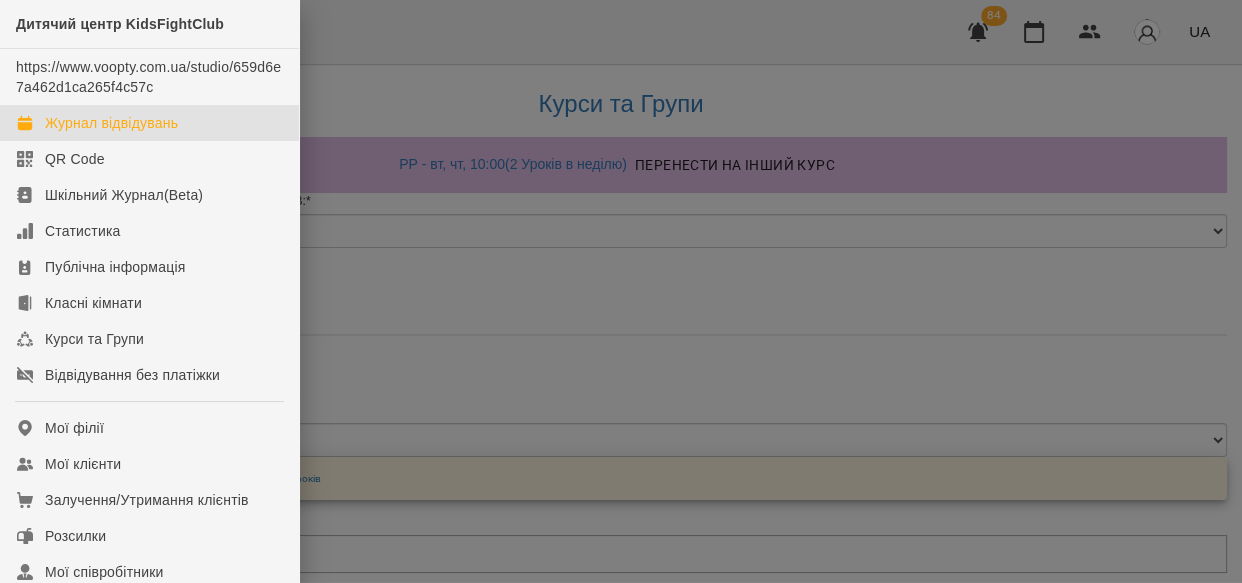 click on "Журнал відвідувань" at bounding box center (111, 123) 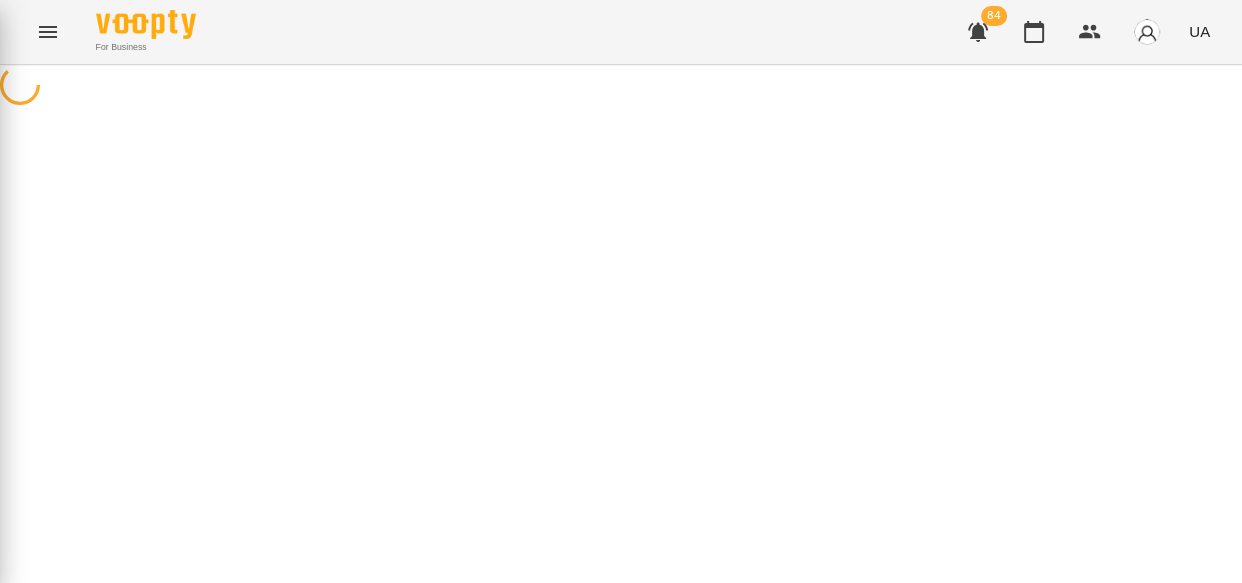 scroll, scrollTop: 0, scrollLeft: 0, axis: both 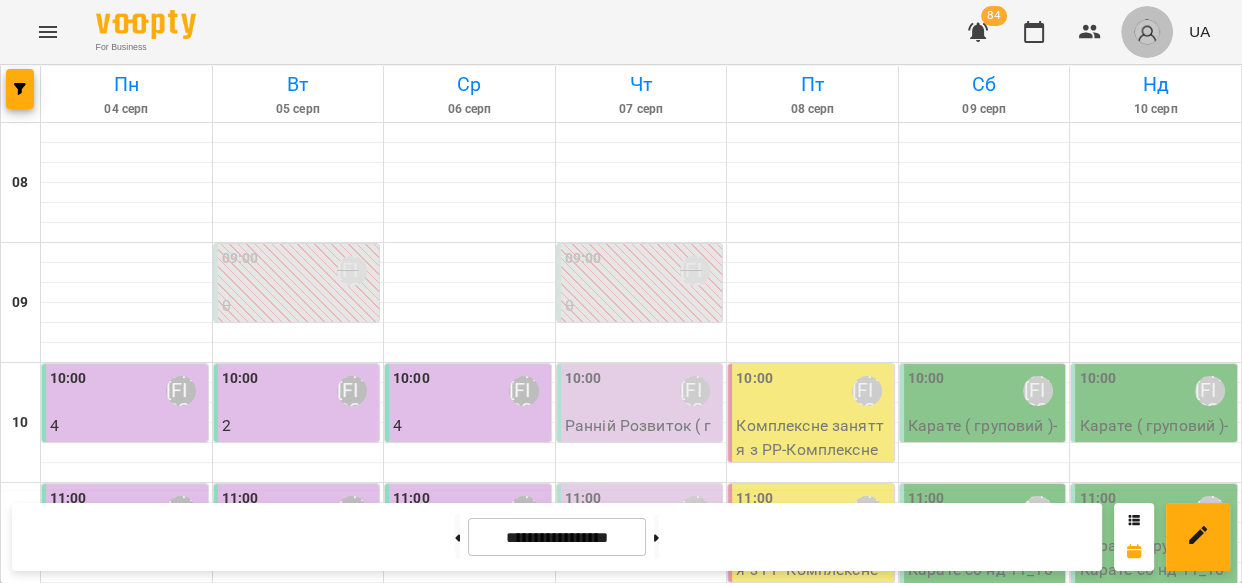 click at bounding box center [1147, 32] 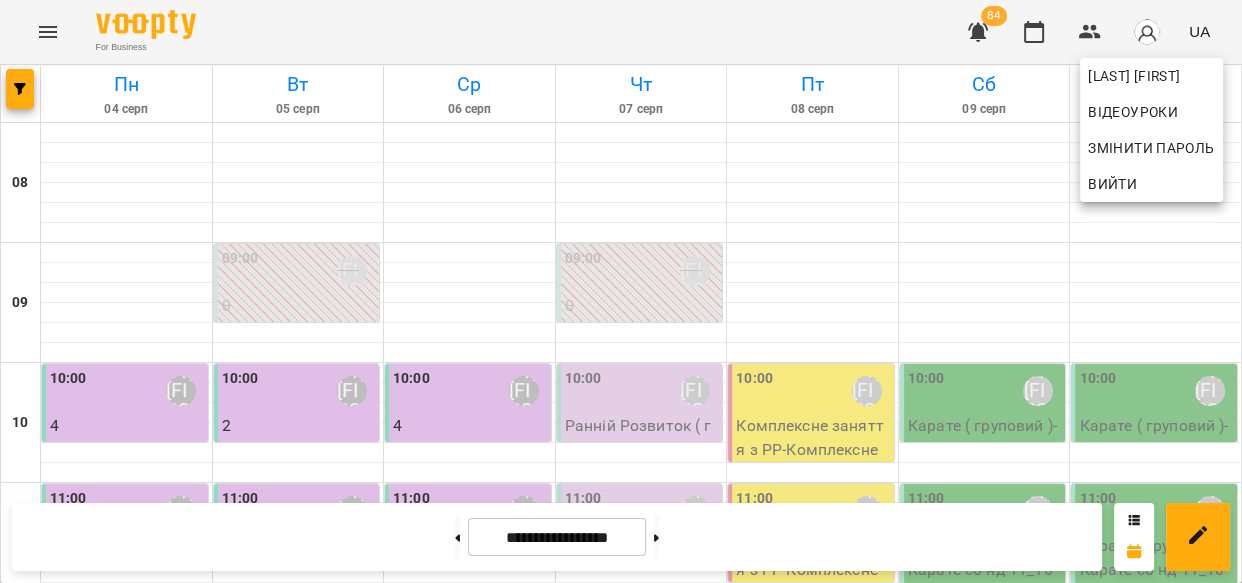 click at bounding box center [621, 291] 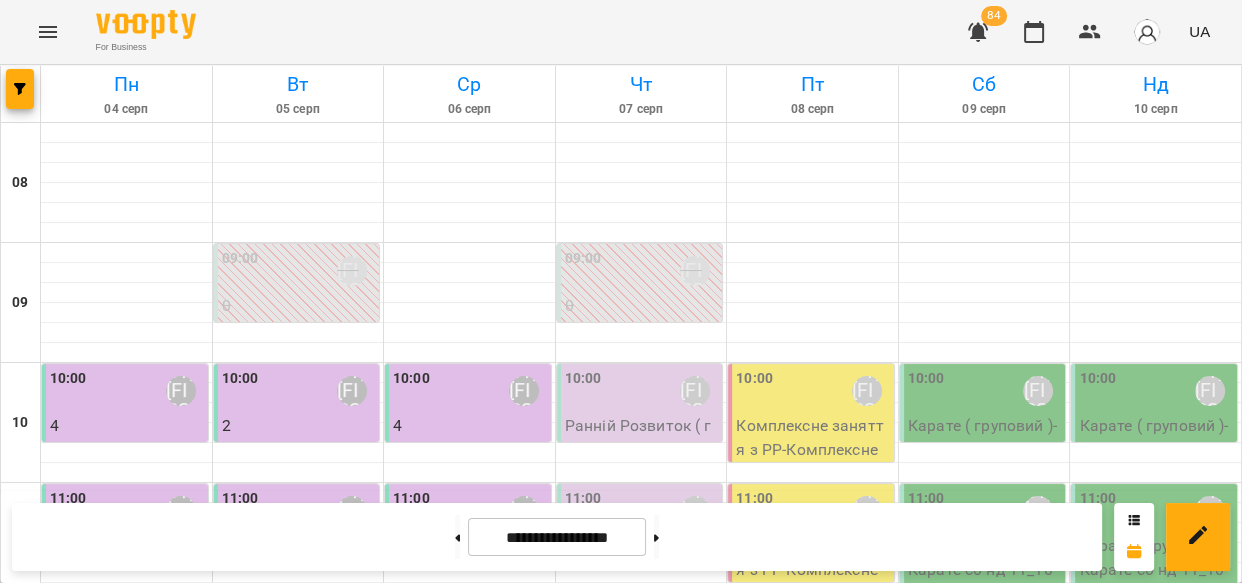 click on "[TIME] [LAST] [FIRST]" at bounding box center (642, 391) 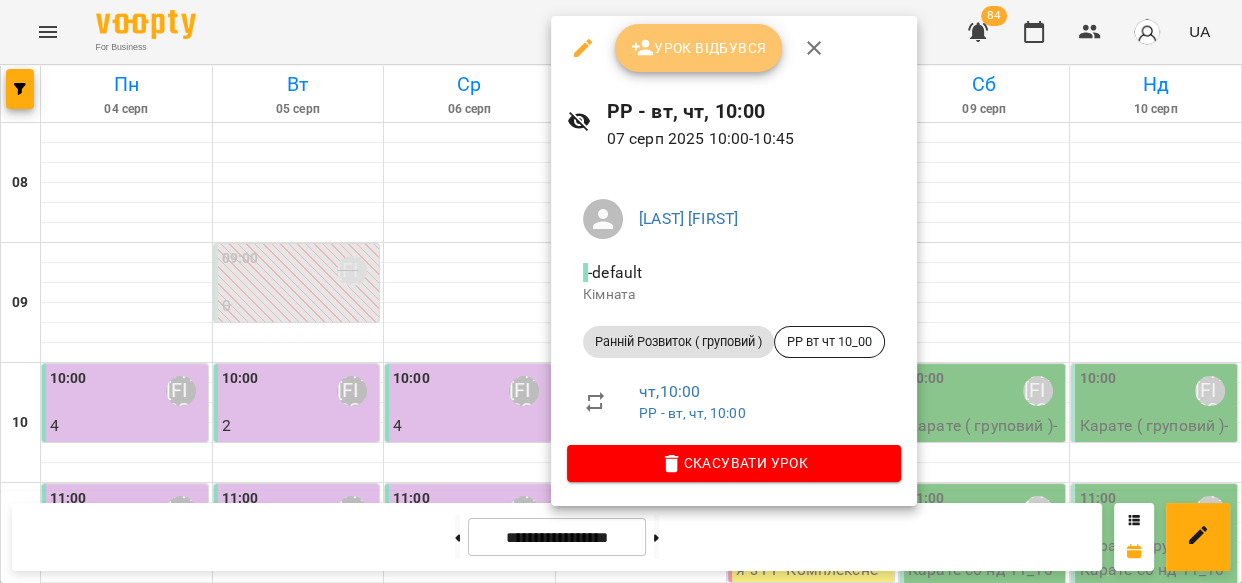click on "Урок відбувся" at bounding box center [699, 48] 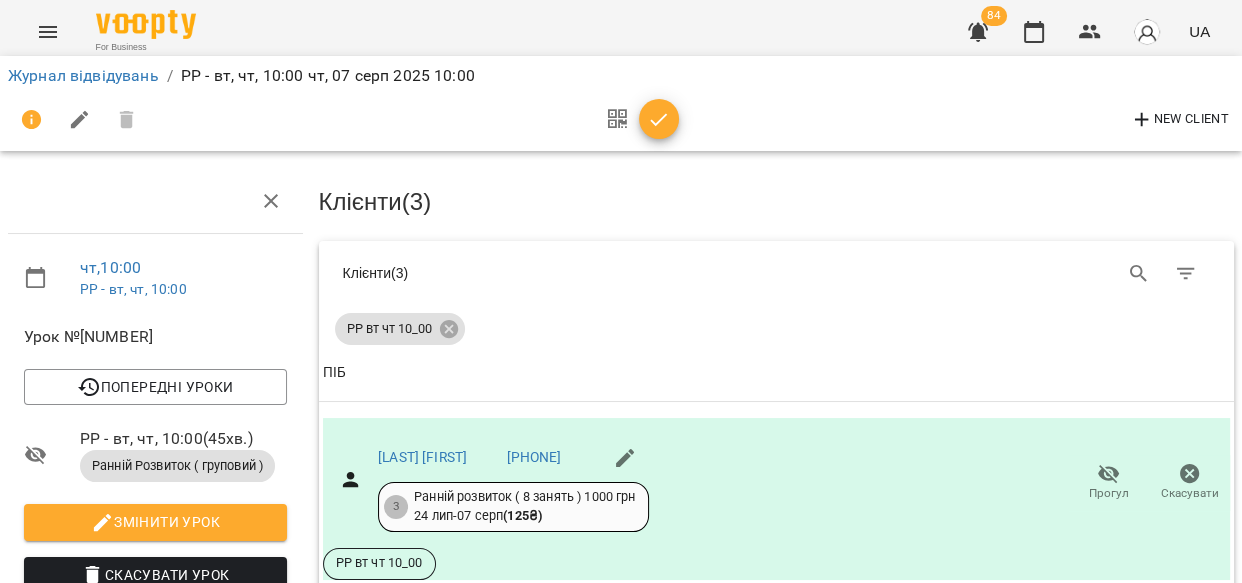 scroll, scrollTop: 303, scrollLeft: 0, axis: vertical 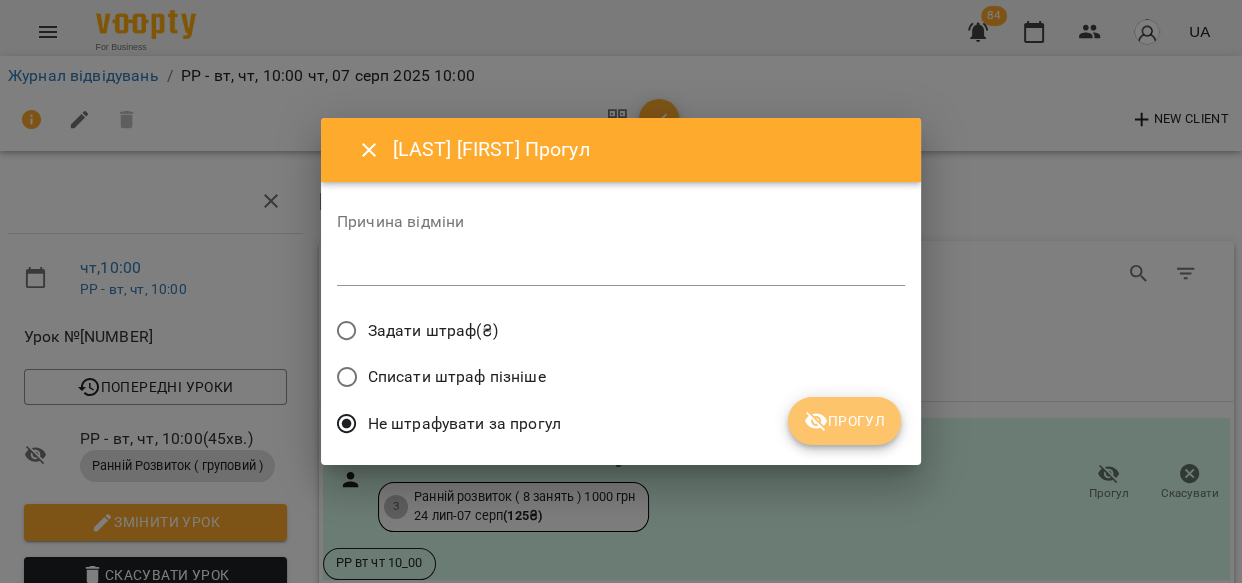 click on "Прогул" at bounding box center [844, 421] 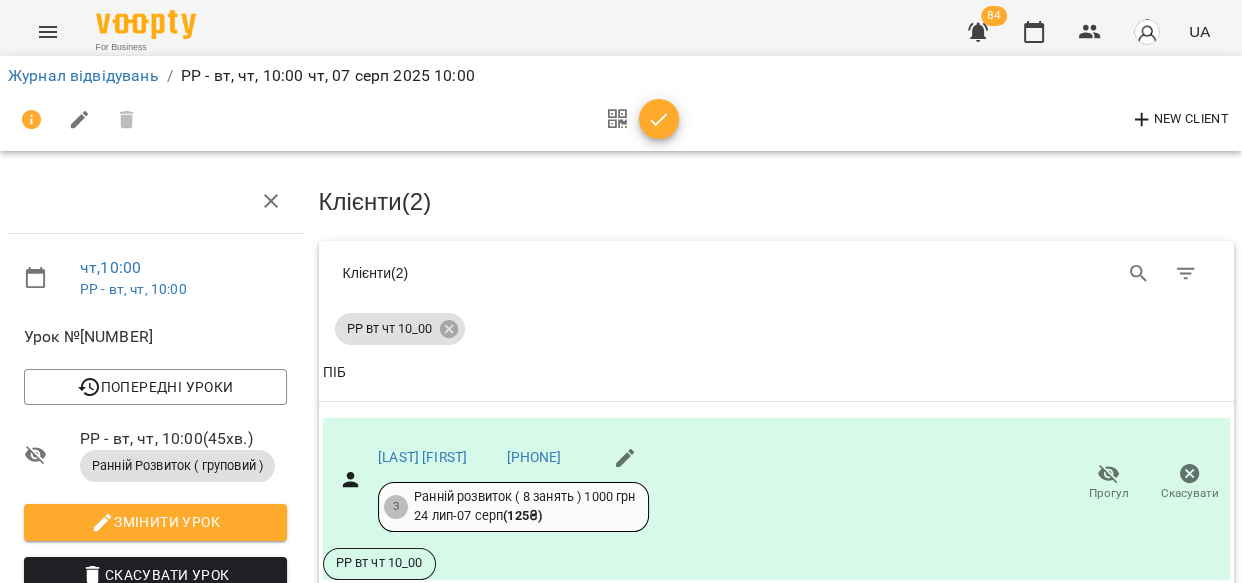 click on "Прогул" at bounding box center [1006, 807] 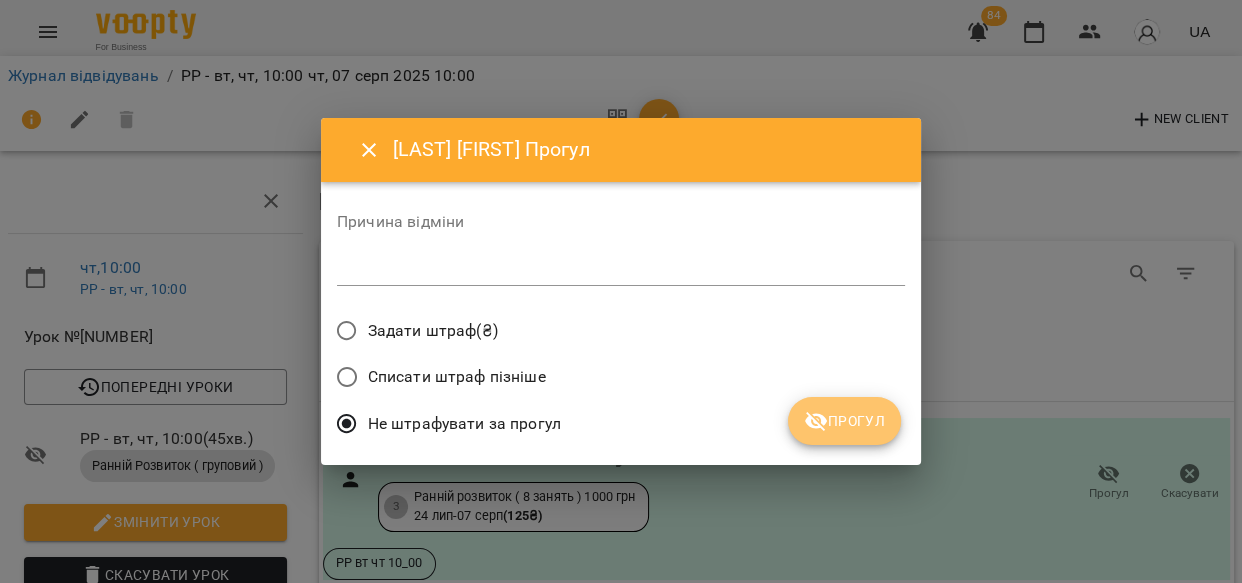 click on "Прогул" at bounding box center [844, 421] 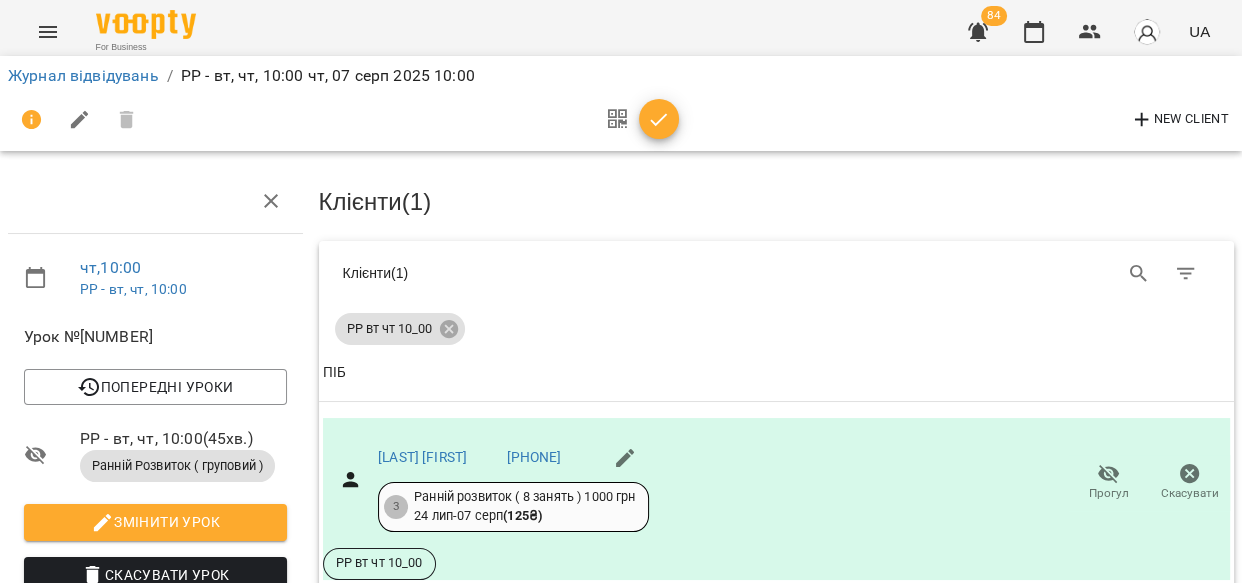 scroll, scrollTop: 115, scrollLeft: 0, axis: vertical 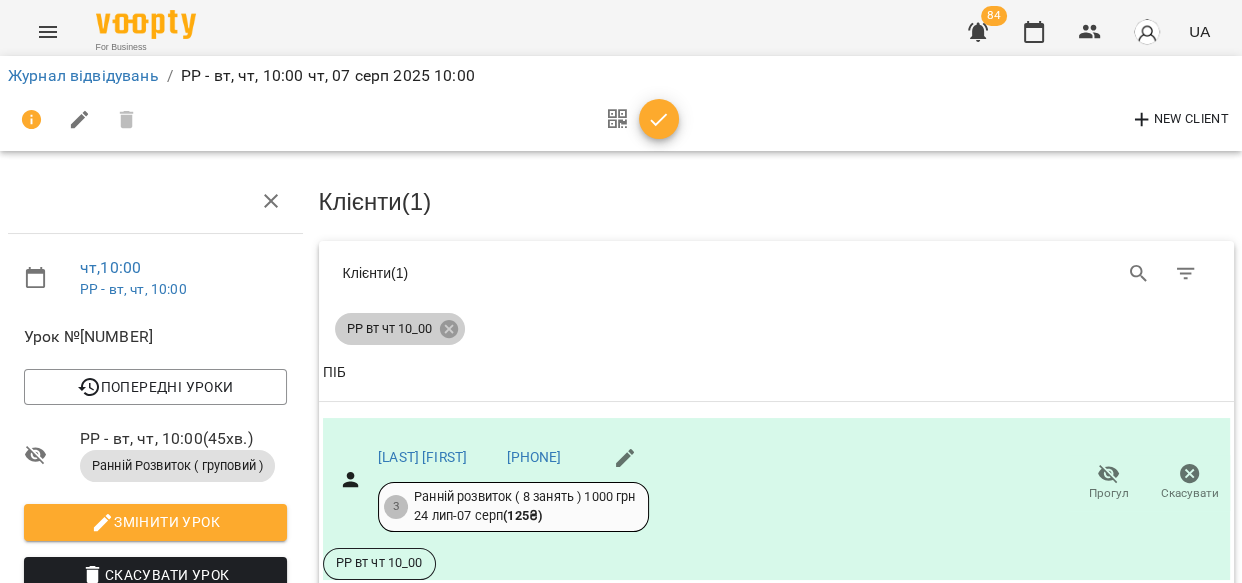 drag, startPoint x: 448, startPoint y: 219, endPoint x: 915, endPoint y: 148, distance: 472.3664 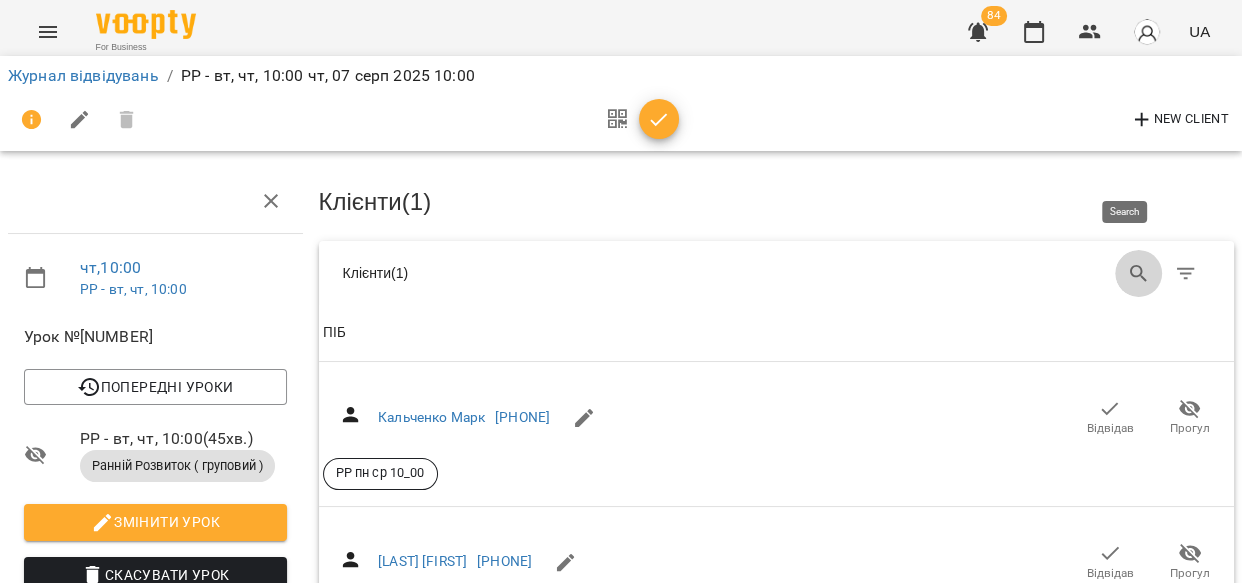 click 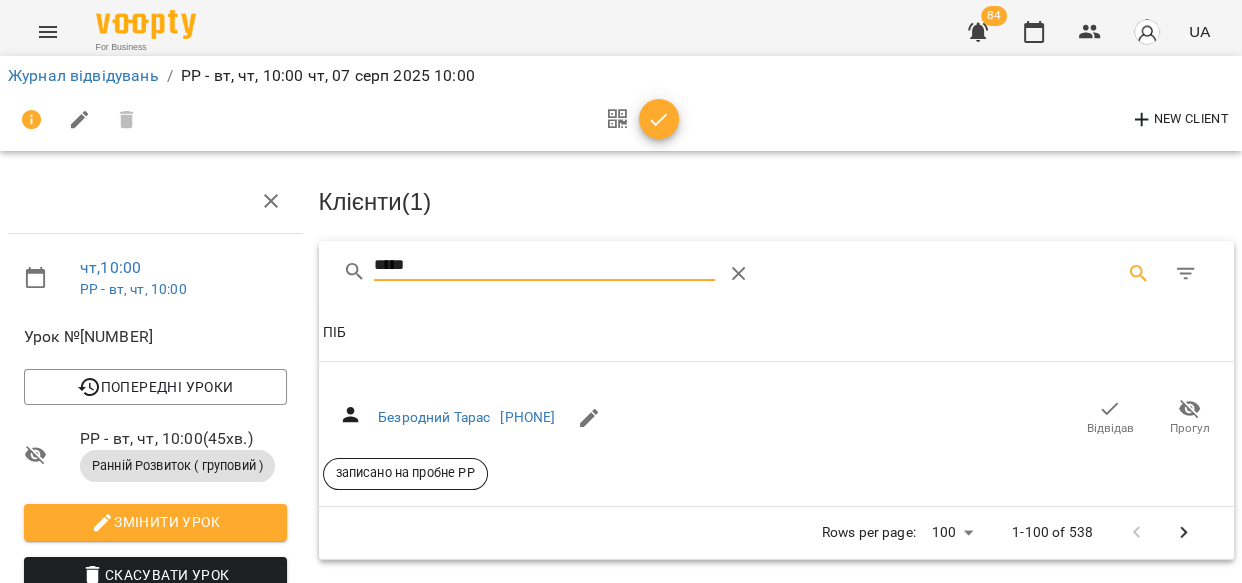 type on "*****" 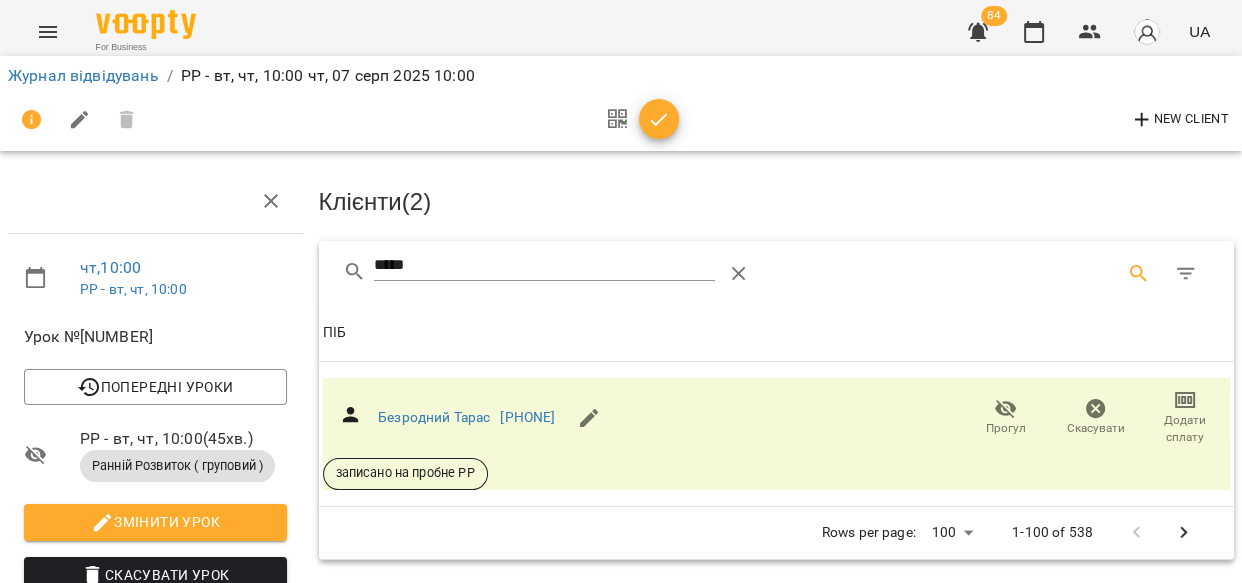 click on "Додати сплату" at bounding box center [1185, 429] 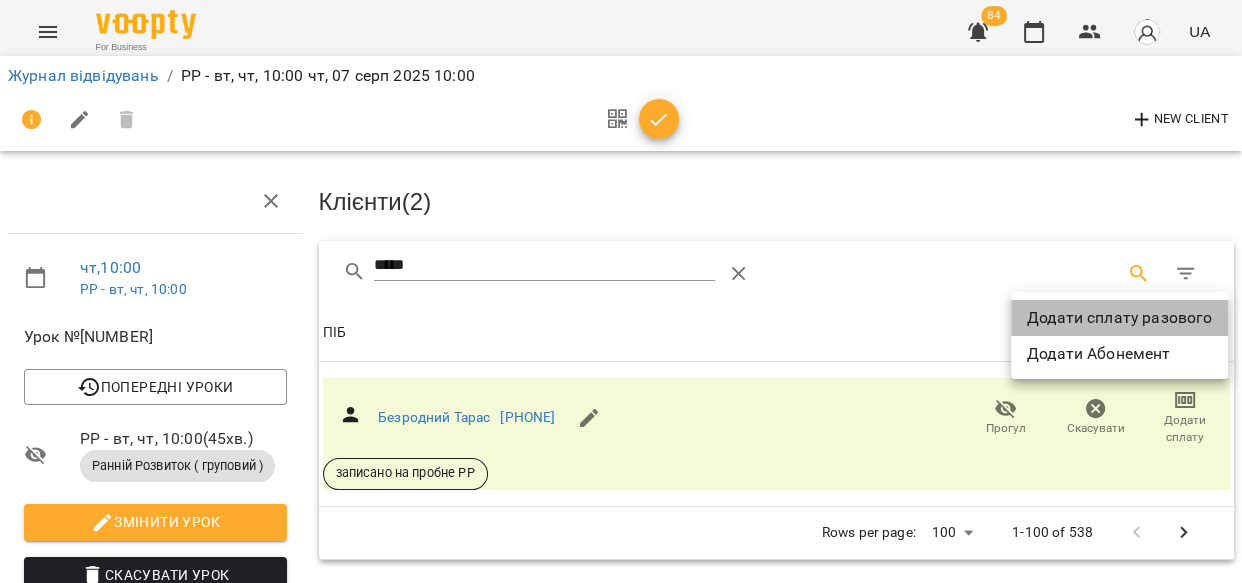 click on "Додати сплату разового" at bounding box center [1119, 318] 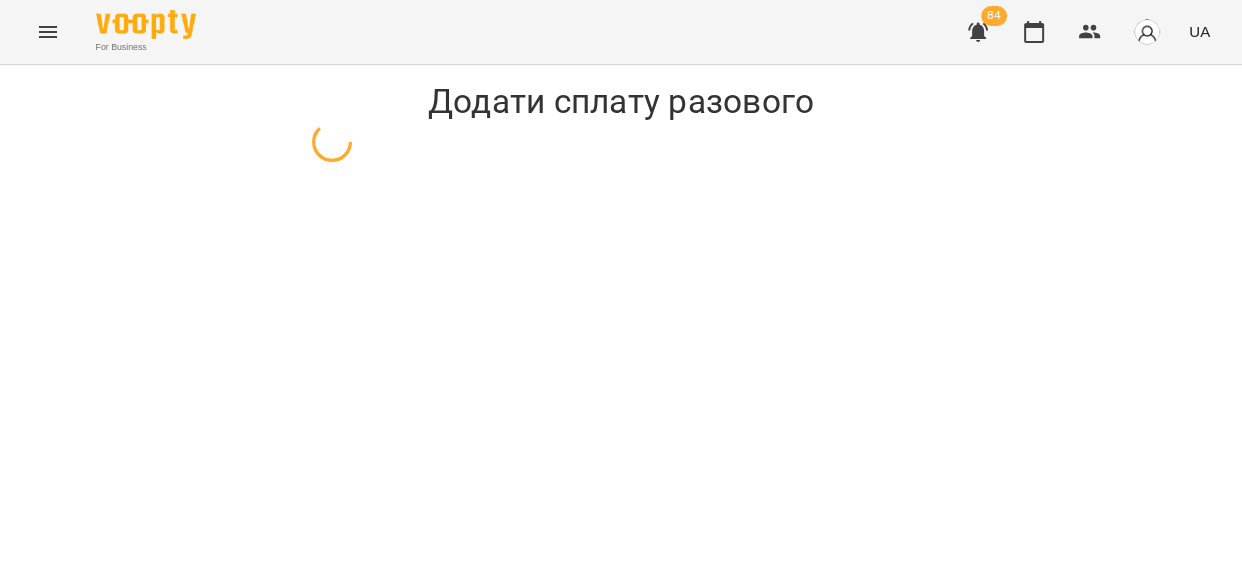 scroll, scrollTop: 0, scrollLeft: 0, axis: both 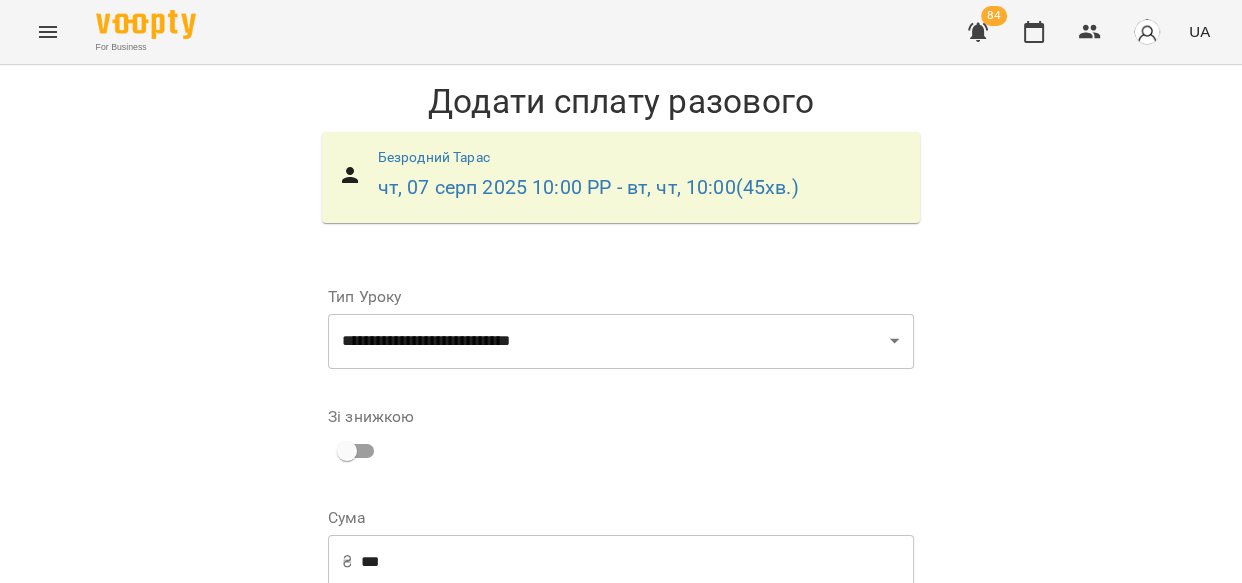 click on "**********" at bounding box center (769, 685) 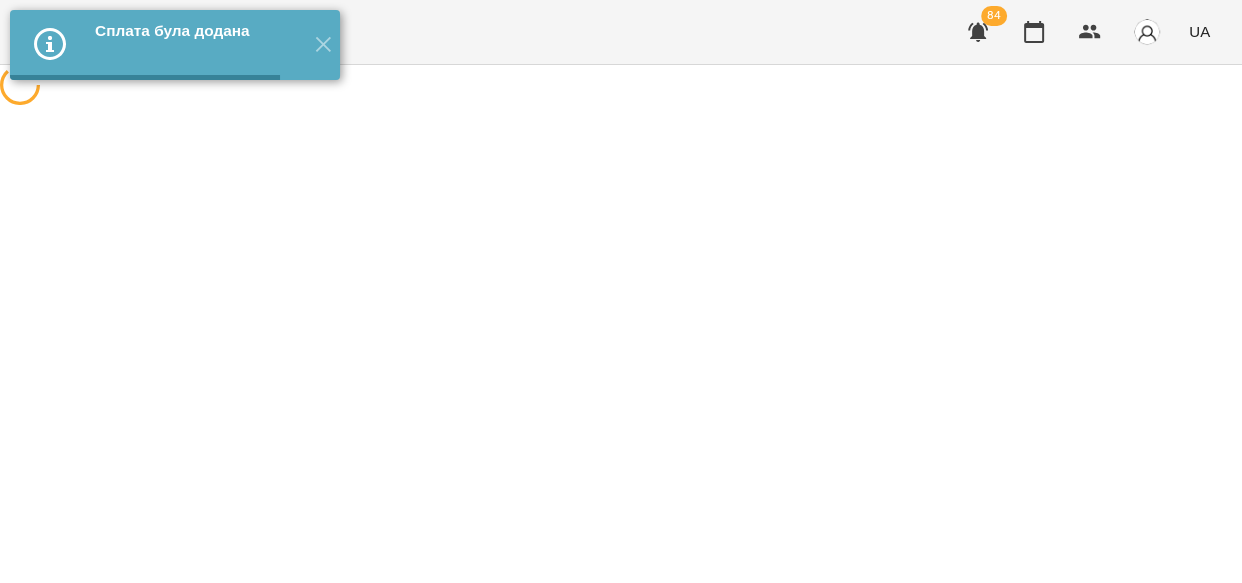 scroll, scrollTop: 0, scrollLeft: 0, axis: both 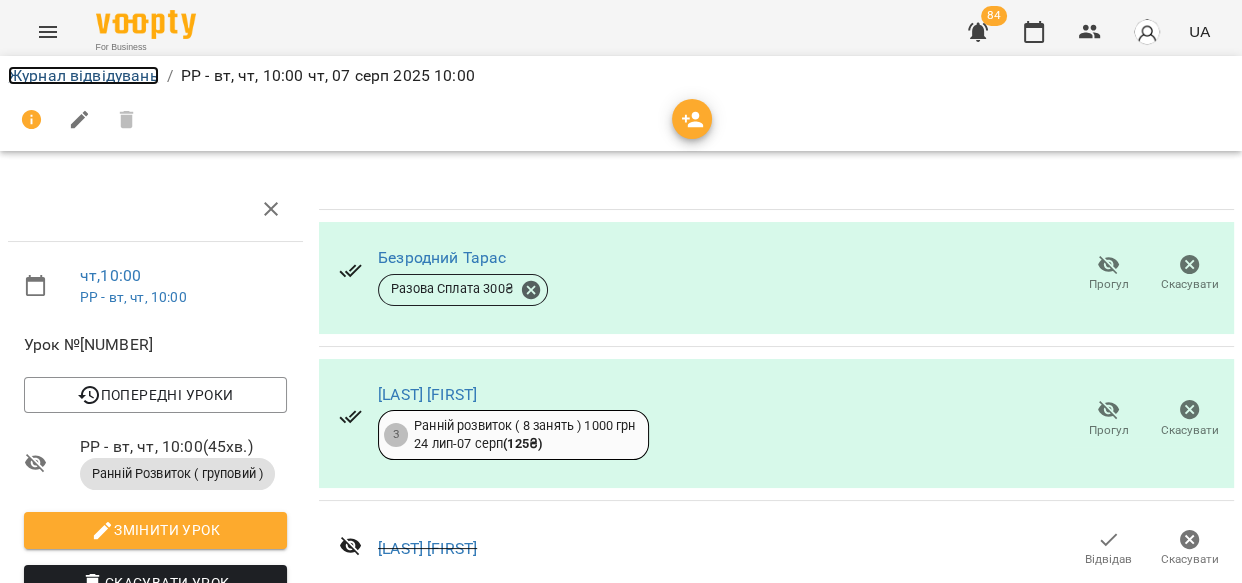 click on "Журнал відвідувань" at bounding box center (83, 75) 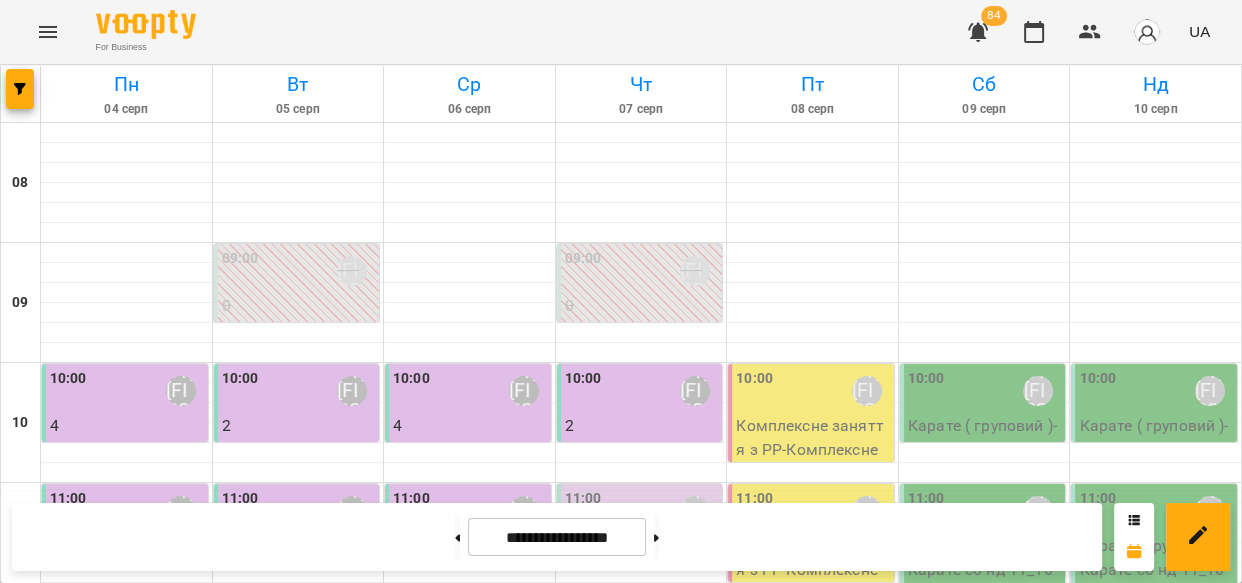 scroll, scrollTop: 272, scrollLeft: 0, axis: vertical 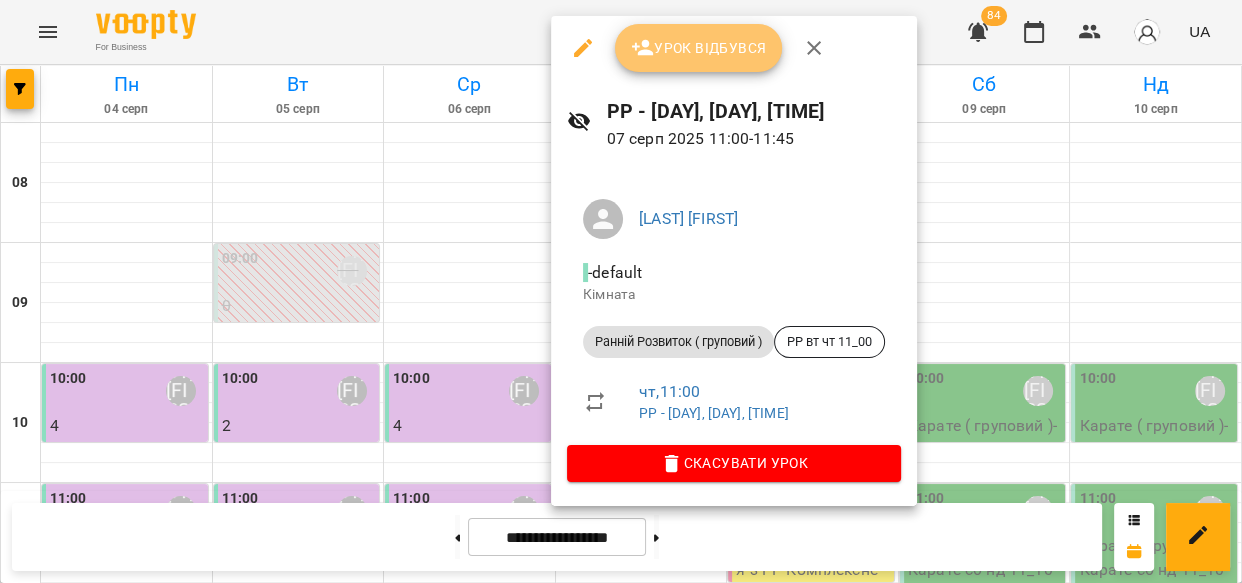 click on "Урок відбувся" at bounding box center (699, 48) 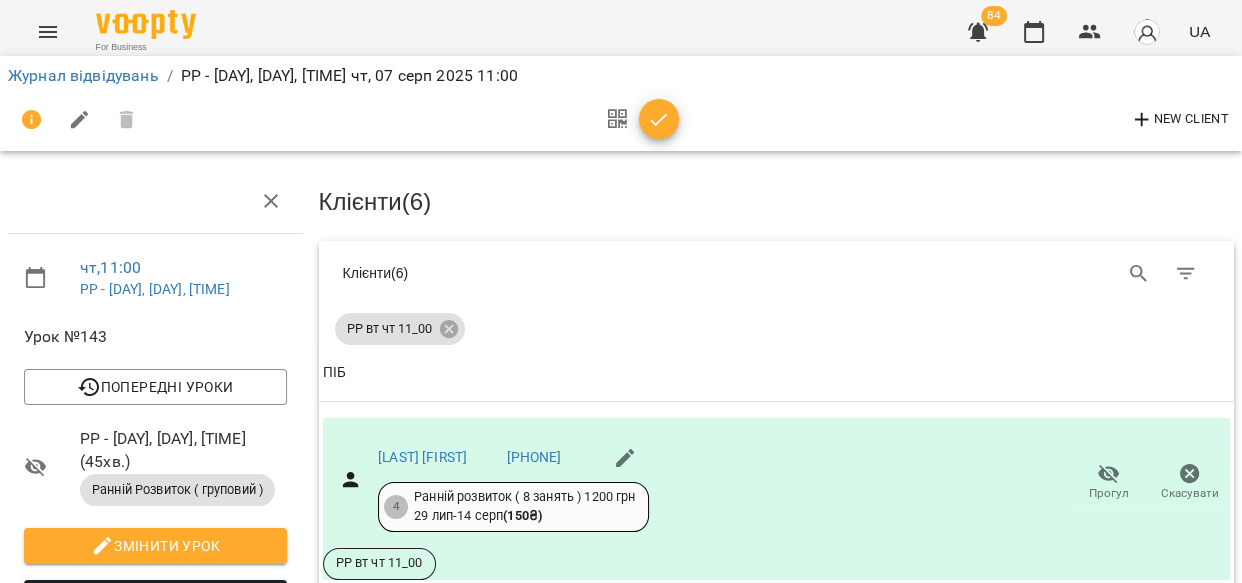 scroll, scrollTop: 395, scrollLeft: 0, axis: vertical 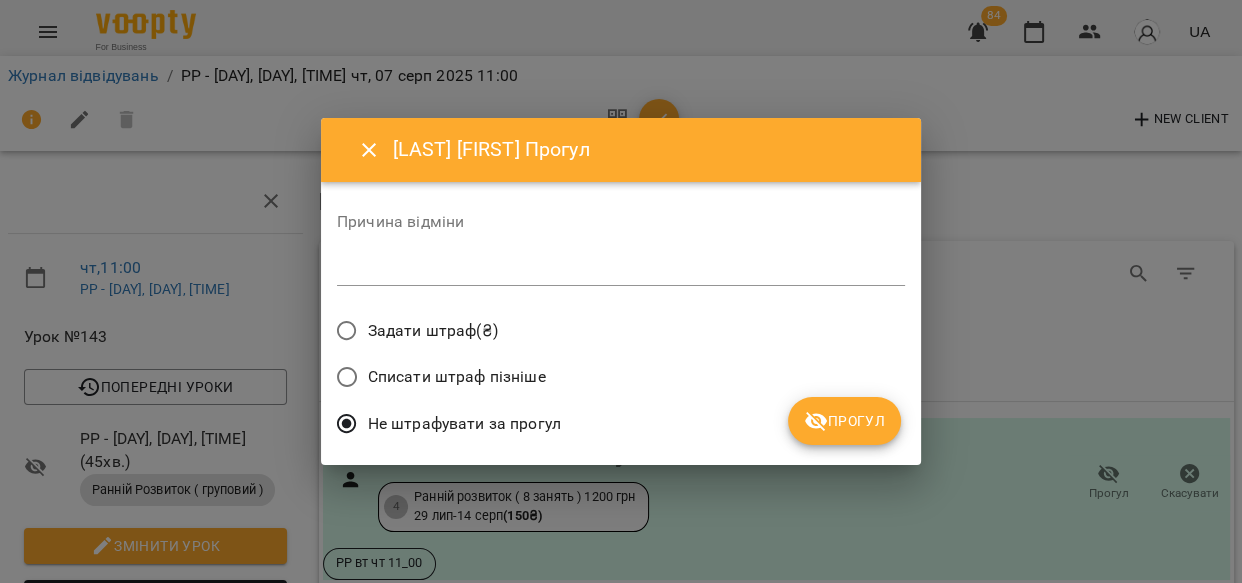 click on "Прогул" at bounding box center [844, 421] 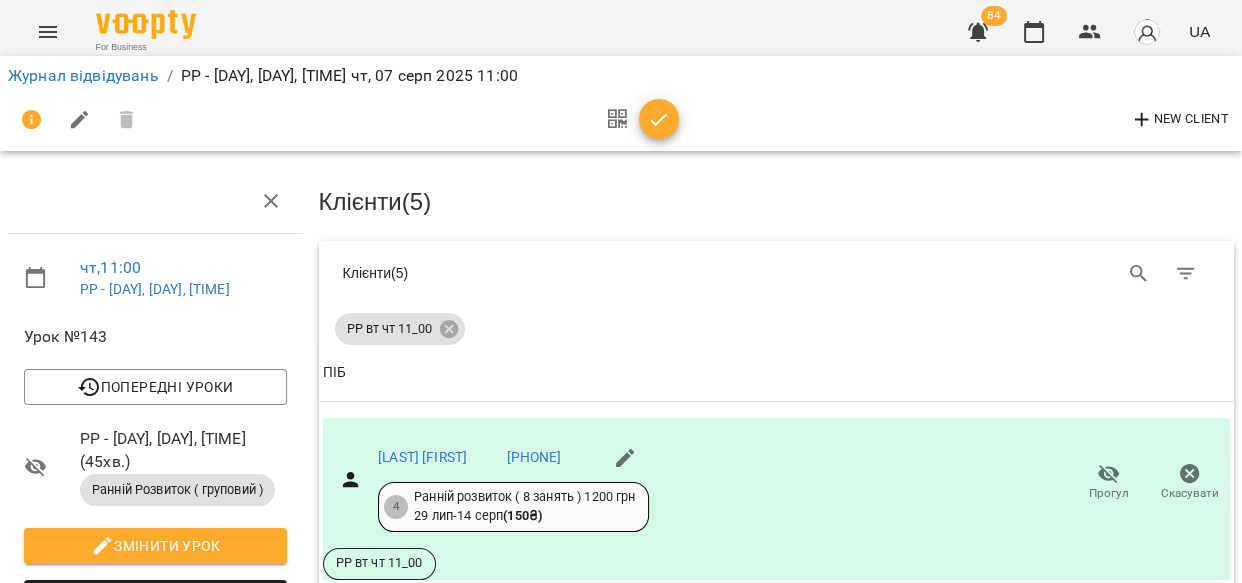 scroll, scrollTop: 893, scrollLeft: 0, axis: vertical 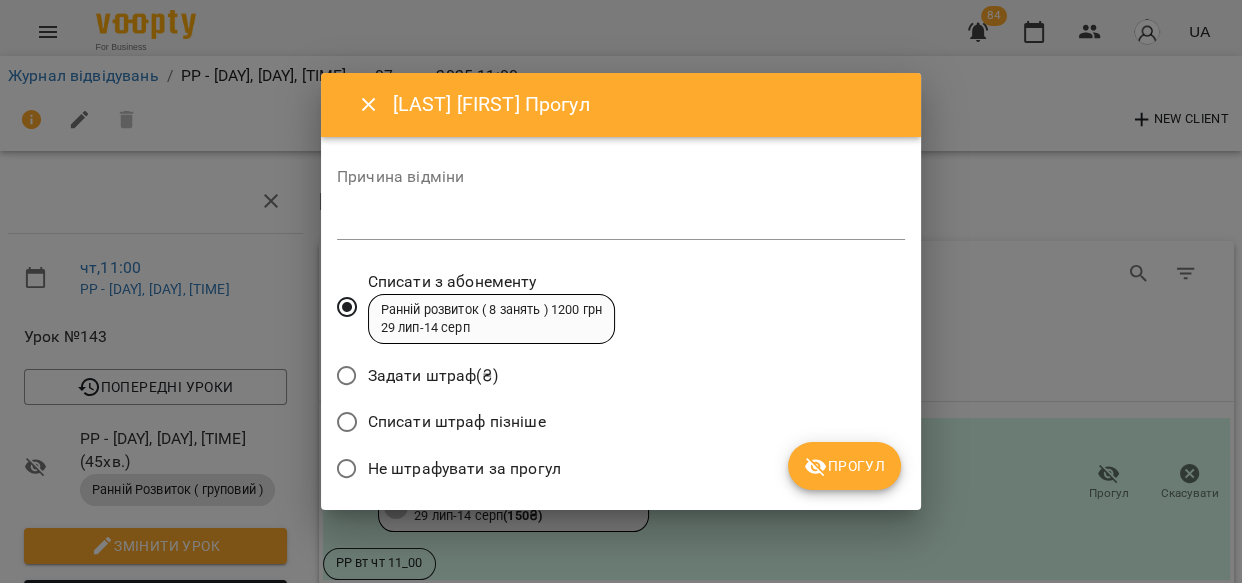 click on "Прогул" at bounding box center (844, 466) 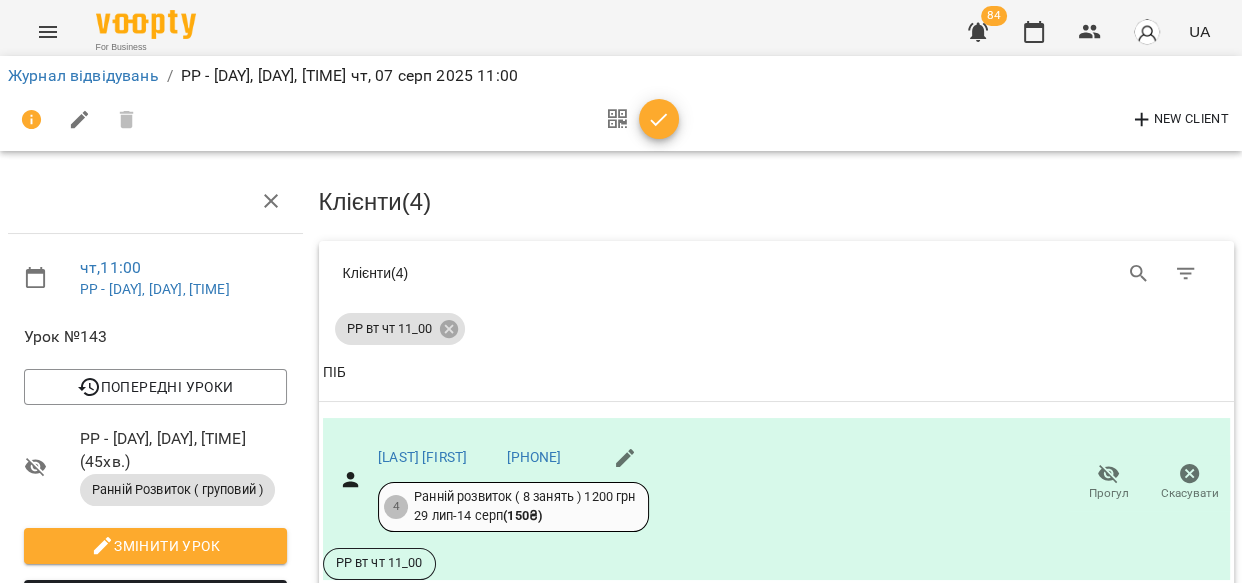 scroll, scrollTop: 1022, scrollLeft: 0, axis: vertical 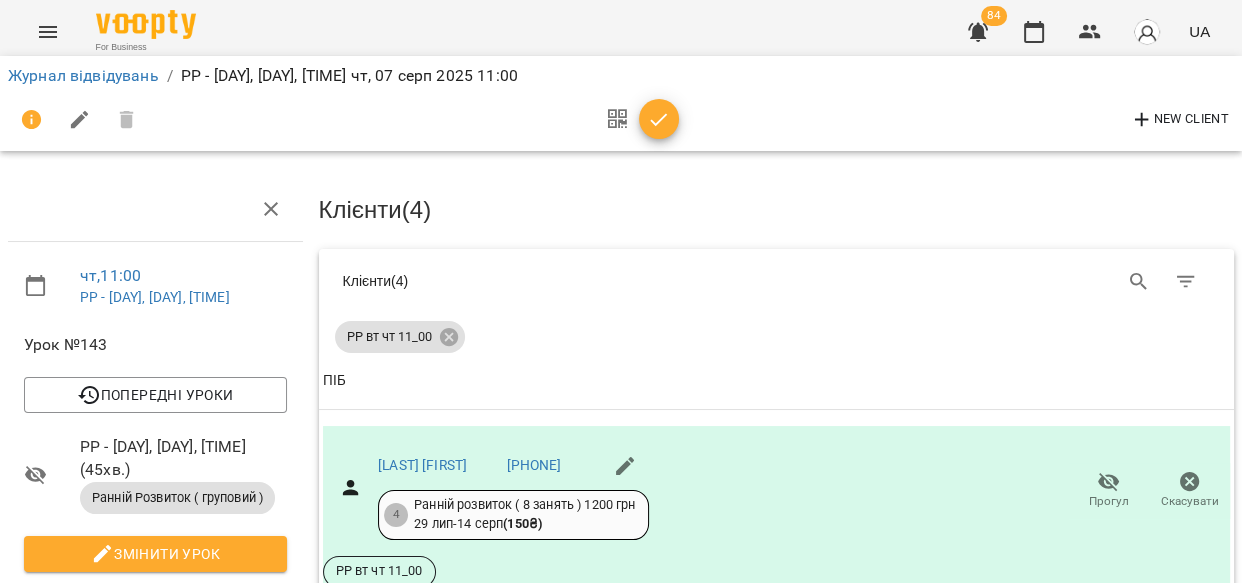 click 